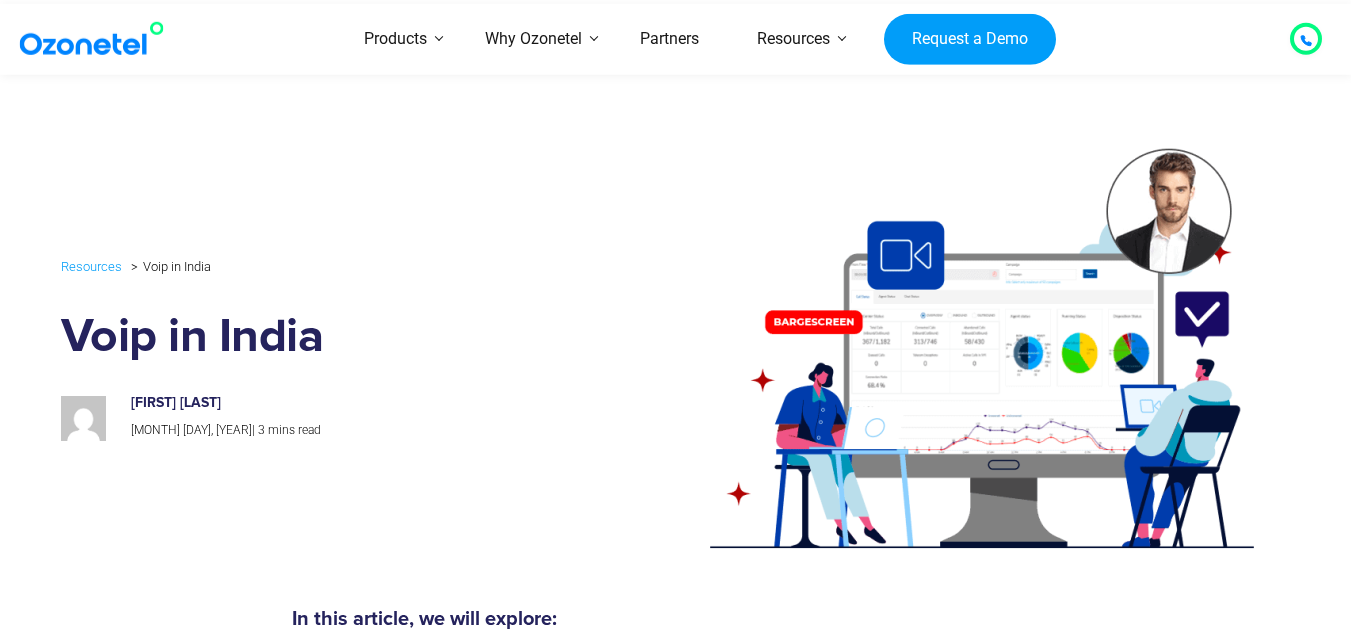 scroll, scrollTop: 900, scrollLeft: 0, axis: vertical 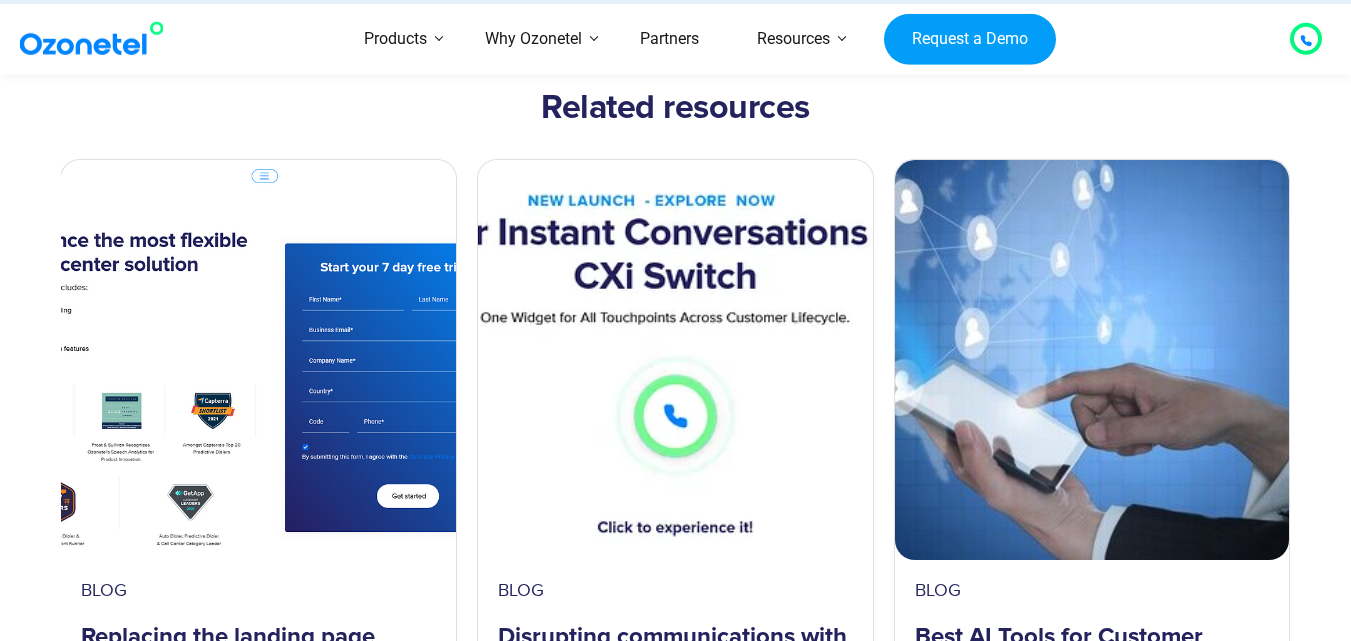 click at bounding box center (258, 360) 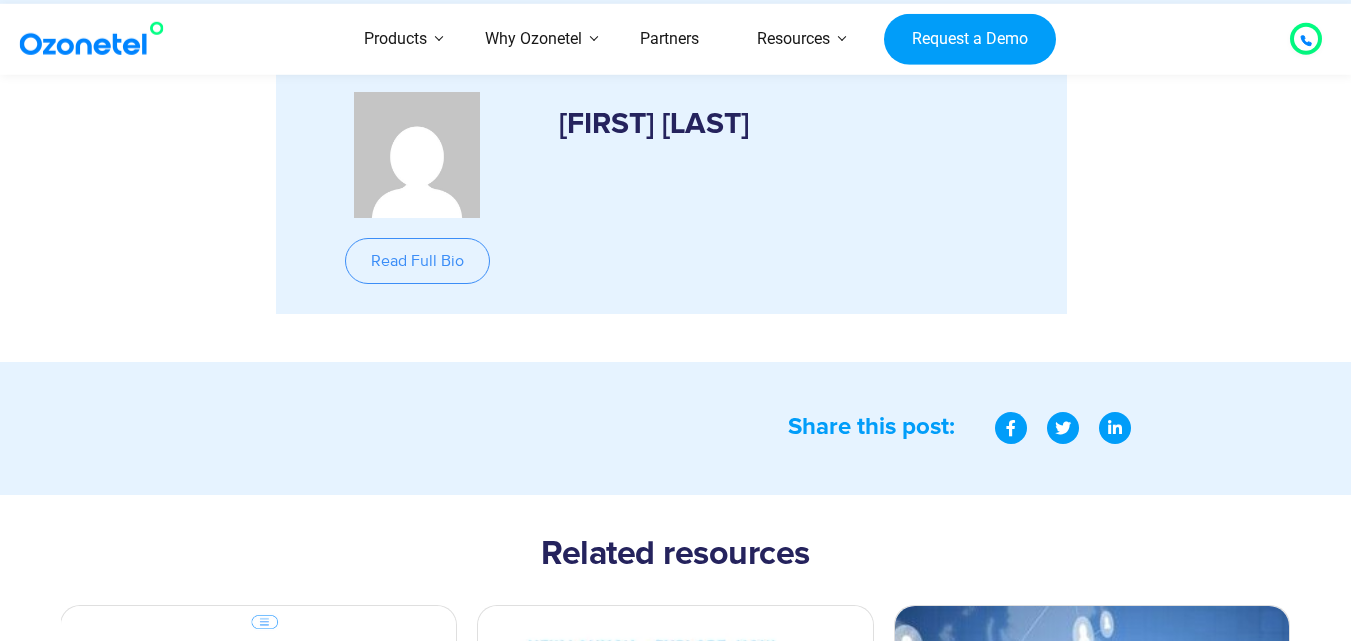 scroll, scrollTop: 3067, scrollLeft: 0, axis: vertical 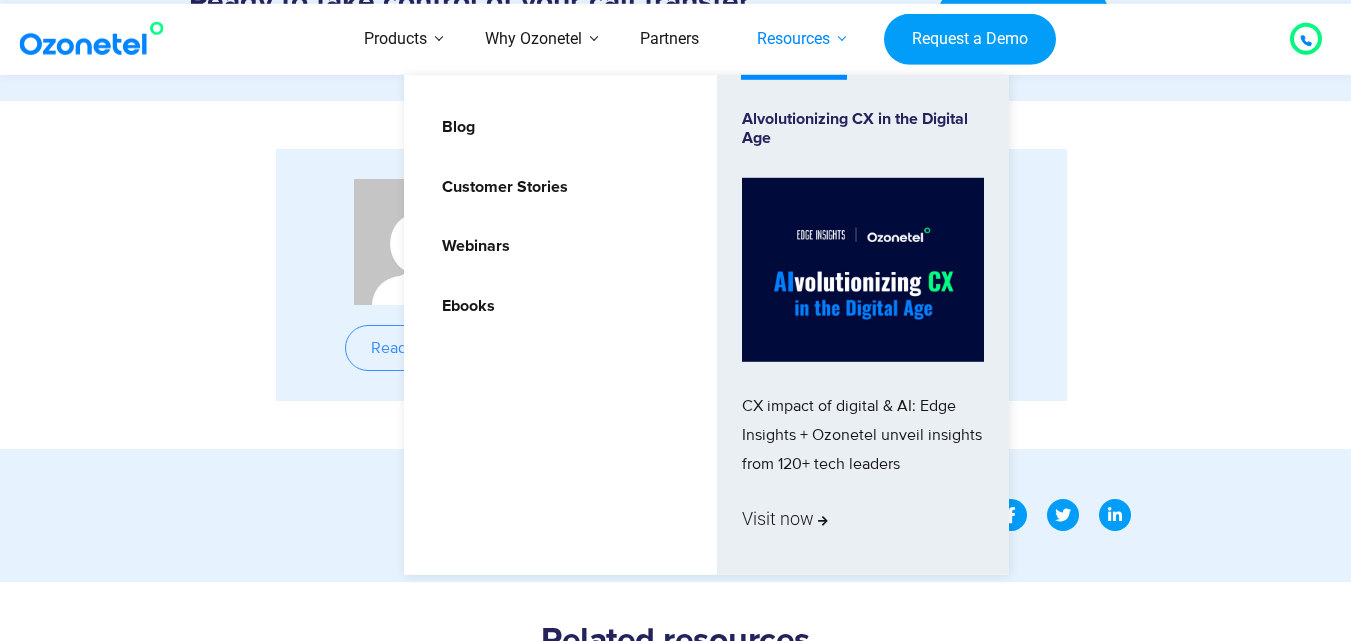 click on "Resources" at bounding box center [793, 39] 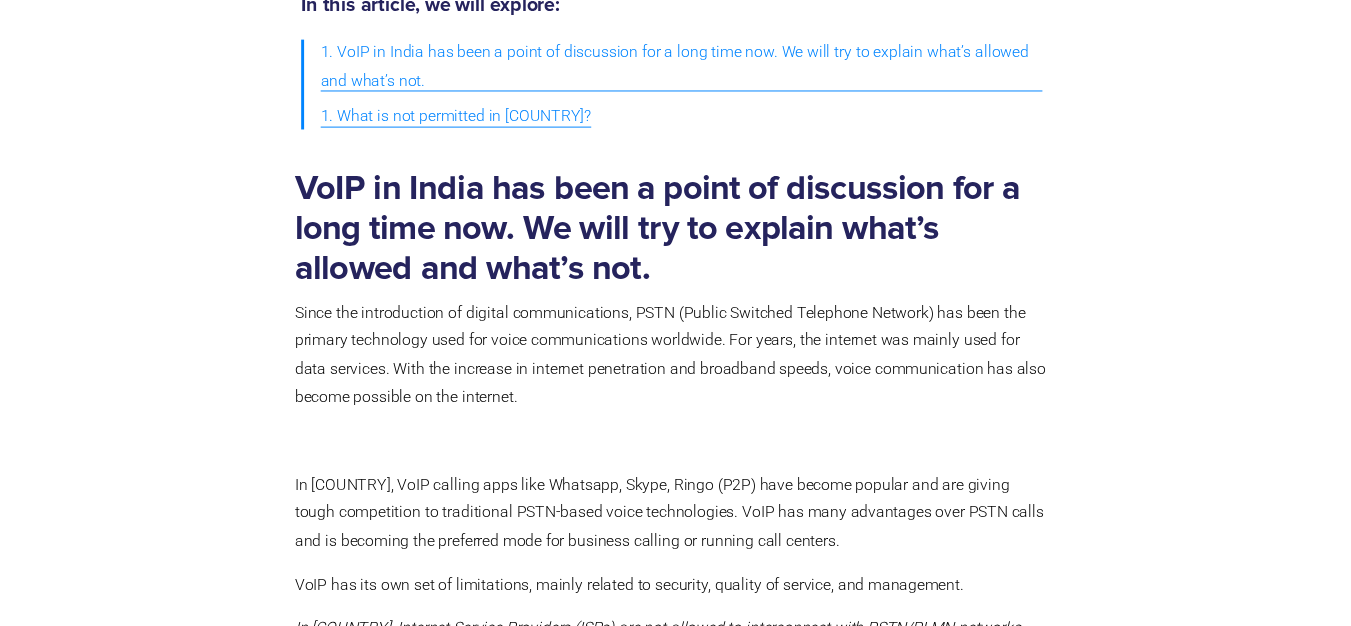 scroll, scrollTop: 0, scrollLeft: 0, axis: both 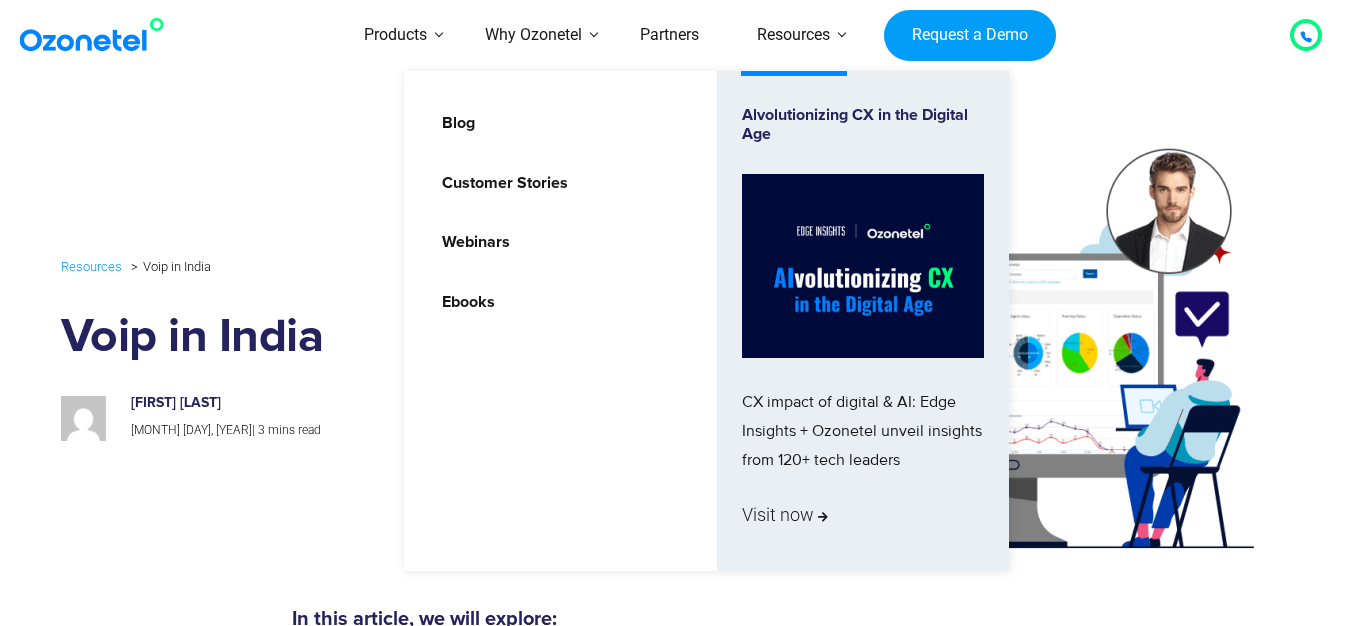 click on "Blog
Customer Stories
Webinars
Ebooks
Alvolutionizing CX in the Digital Age CX impact of digital & AI: Edge Insights + Ozonetel unveil insights from 120+ tech leaders Visit now" at bounding box center [706, 321] 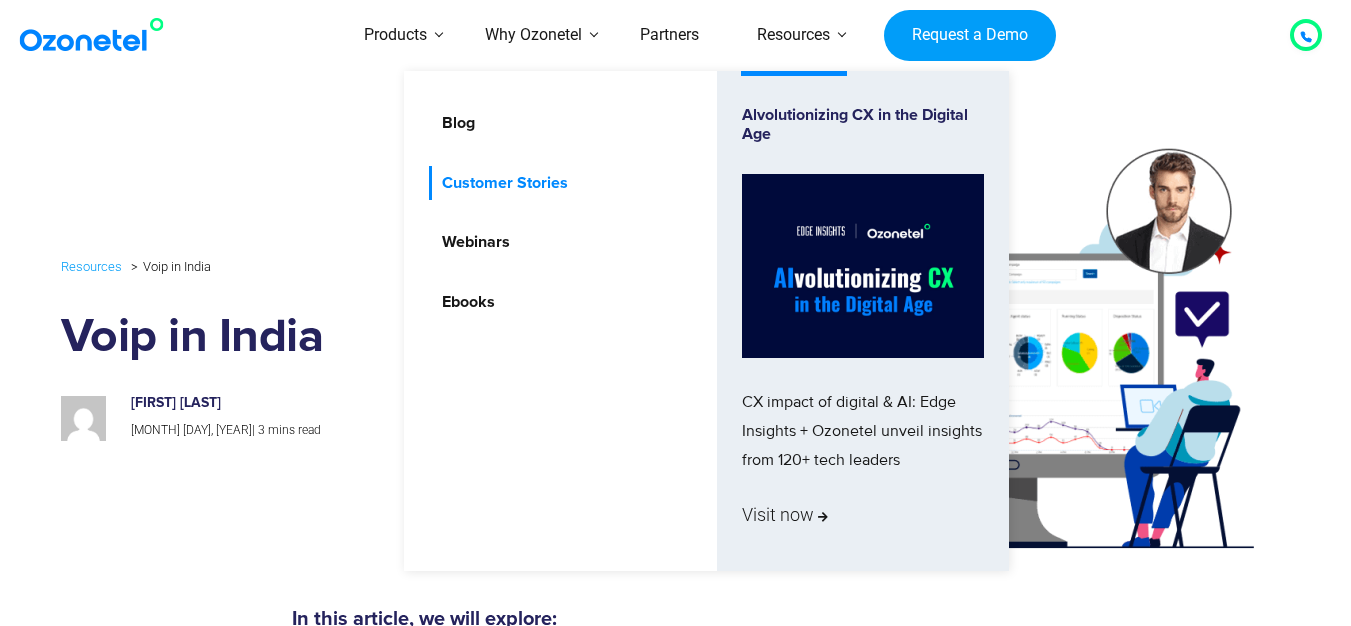 click on "Customer Stories" at bounding box center [500, 183] 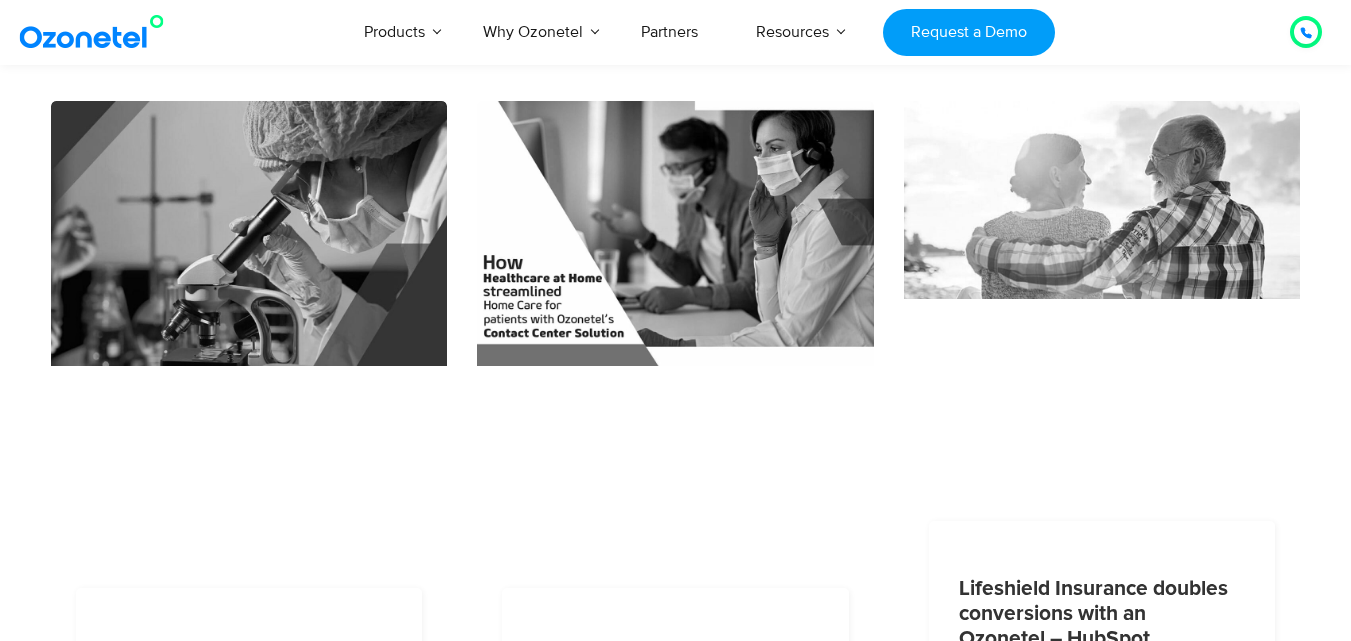 scroll, scrollTop: 600, scrollLeft: 0, axis: vertical 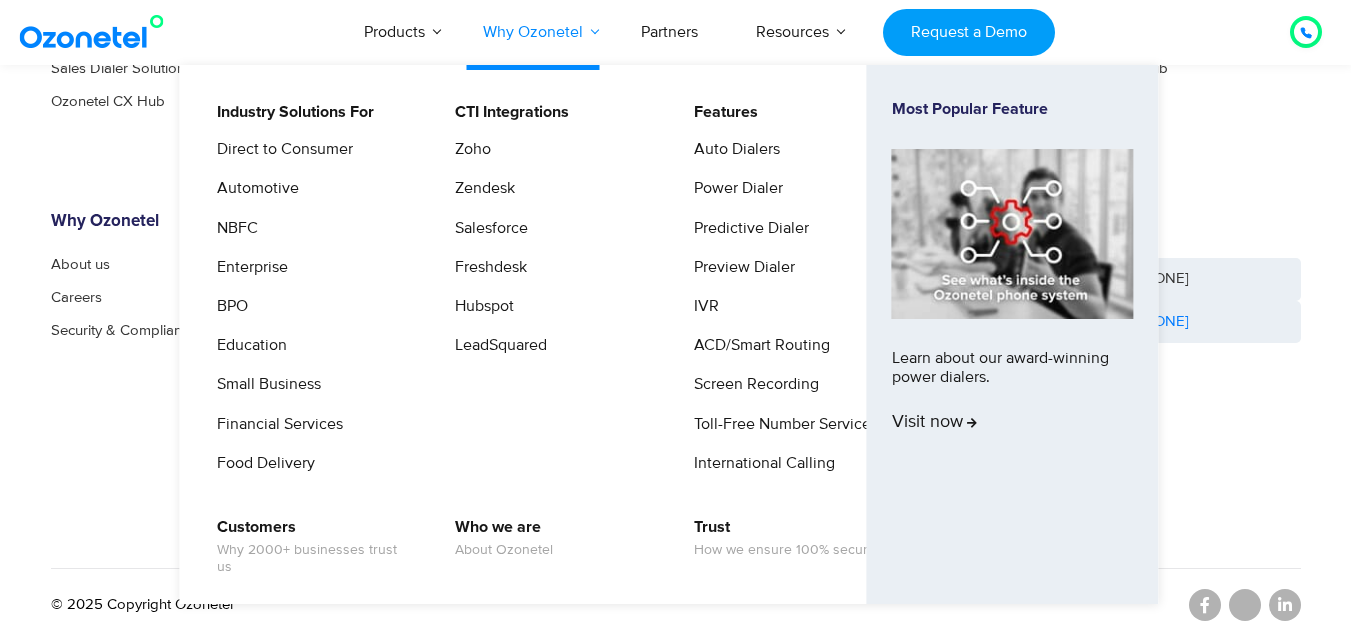 click on "Why Ozonetel" at bounding box center [533, 32] 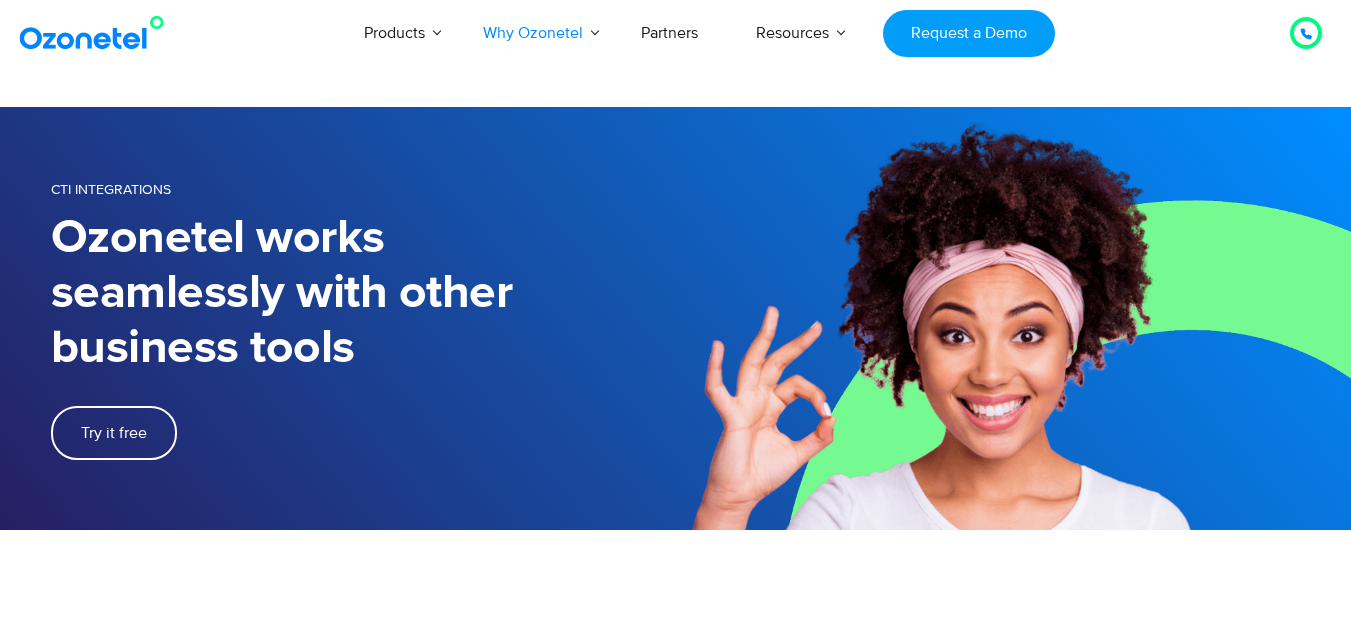 scroll, scrollTop: 0, scrollLeft: 0, axis: both 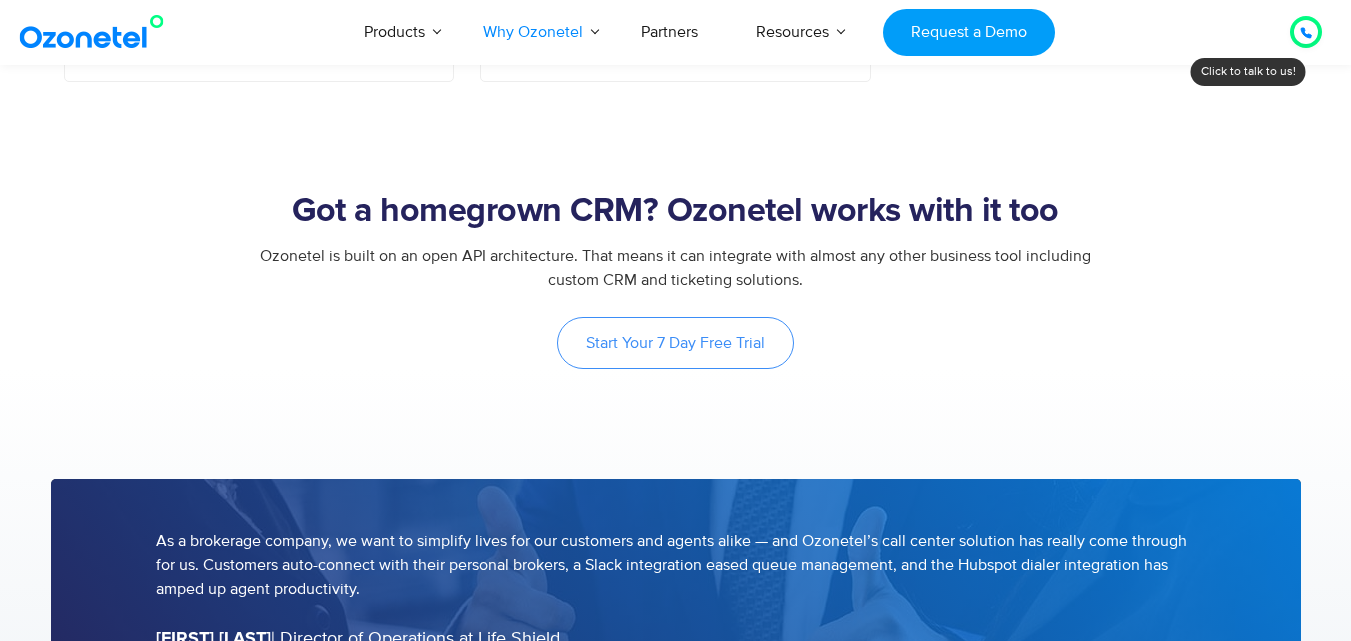 click on "Start Your 7 Day Free Trial" at bounding box center [675, 343] 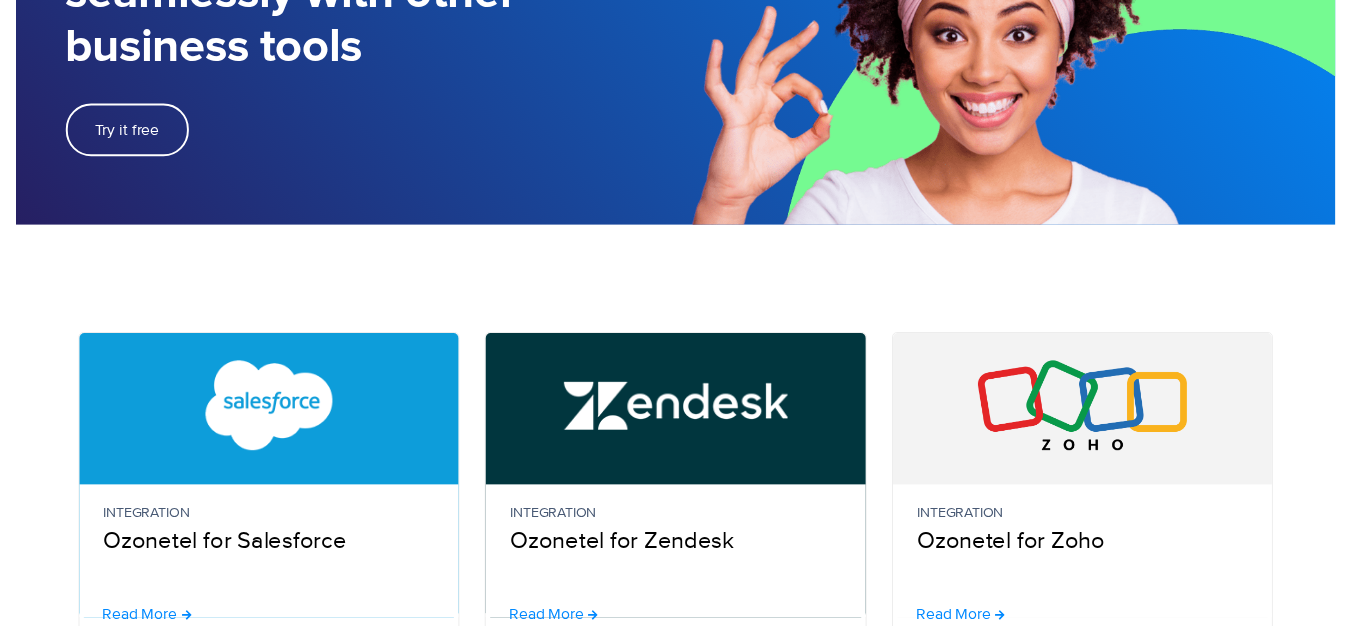 scroll, scrollTop: 0, scrollLeft: 0, axis: both 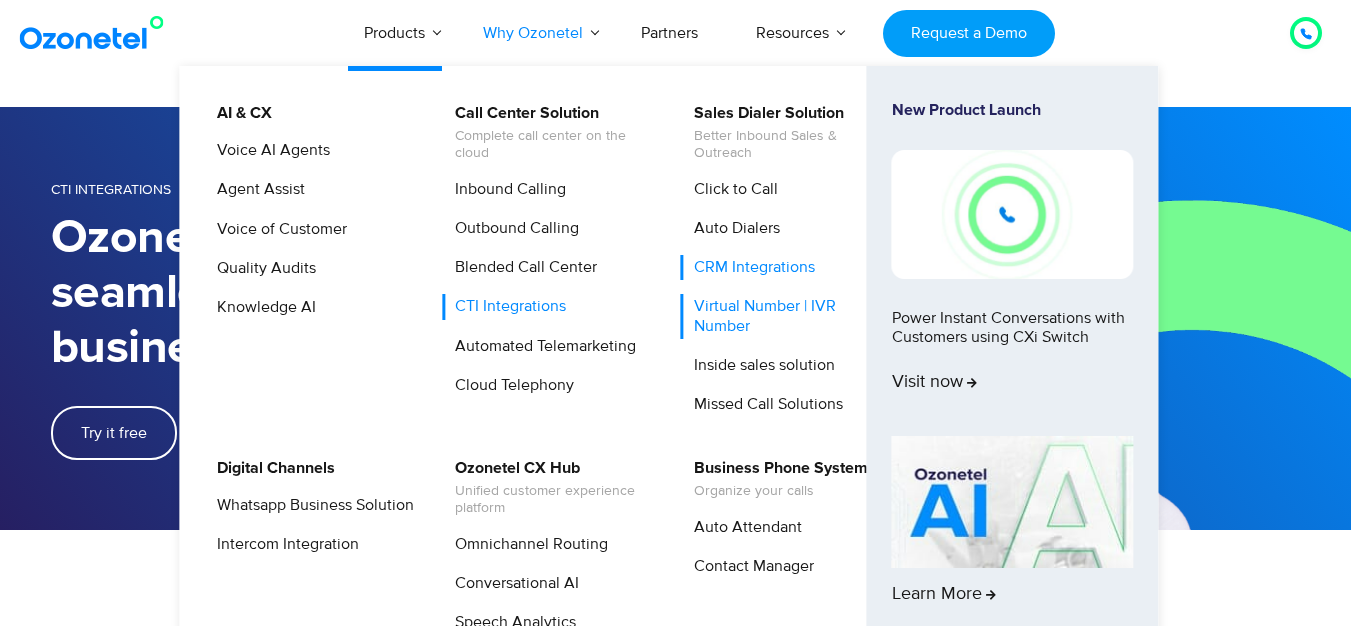 click on "Virtual Number | IVR Number" at bounding box center [787, 316] 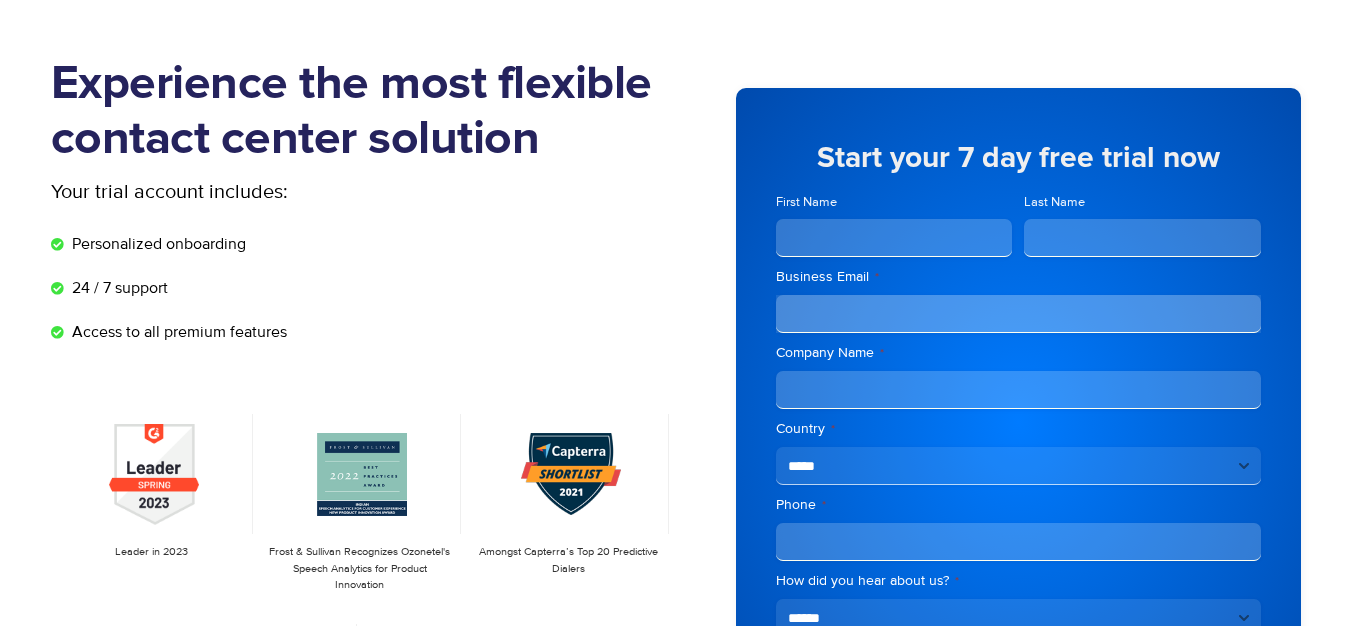 scroll, scrollTop: 100, scrollLeft: 0, axis: vertical 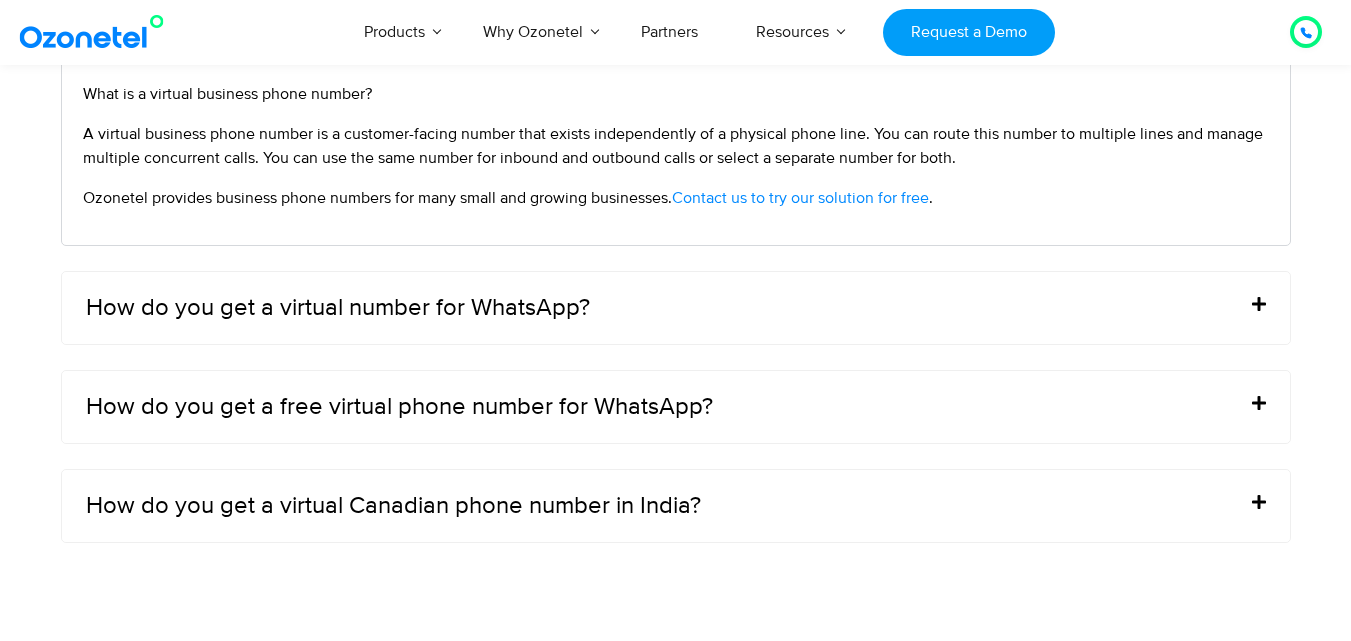click on "How do you get a free virtual phone number for WhatsApp?" at bounding box center [676, 407] 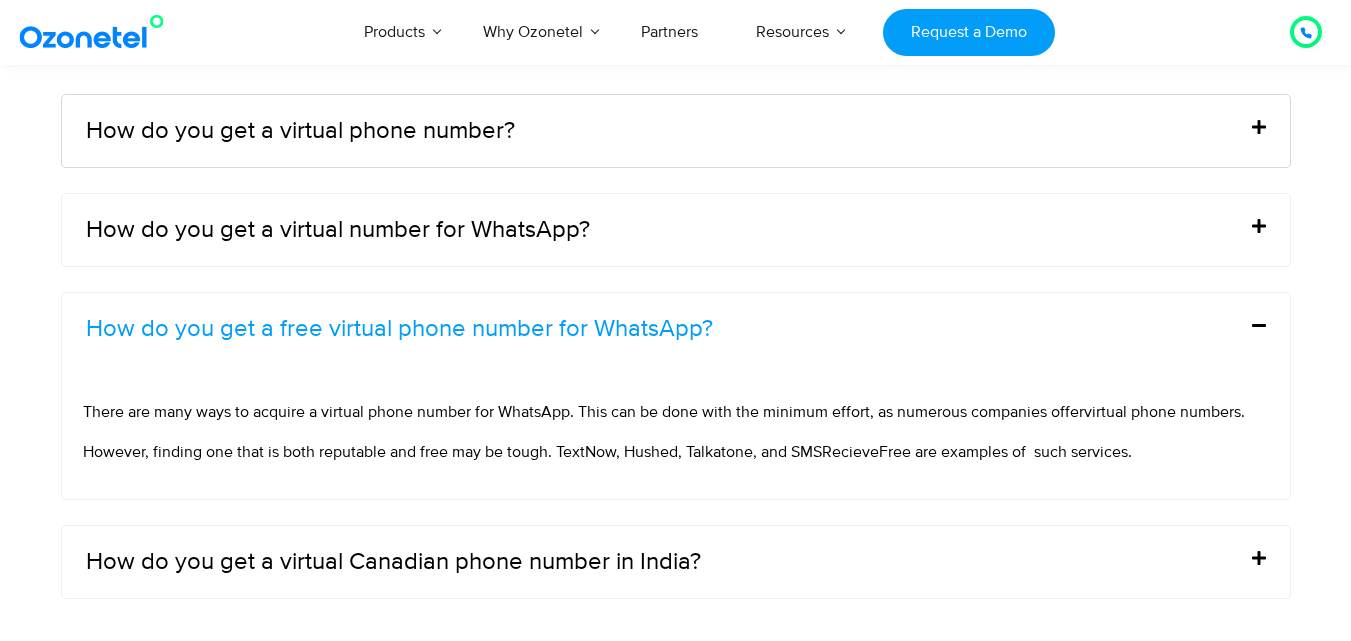 scroll, scrollTop: 7836, scrollLeft: 0, axis: vertical 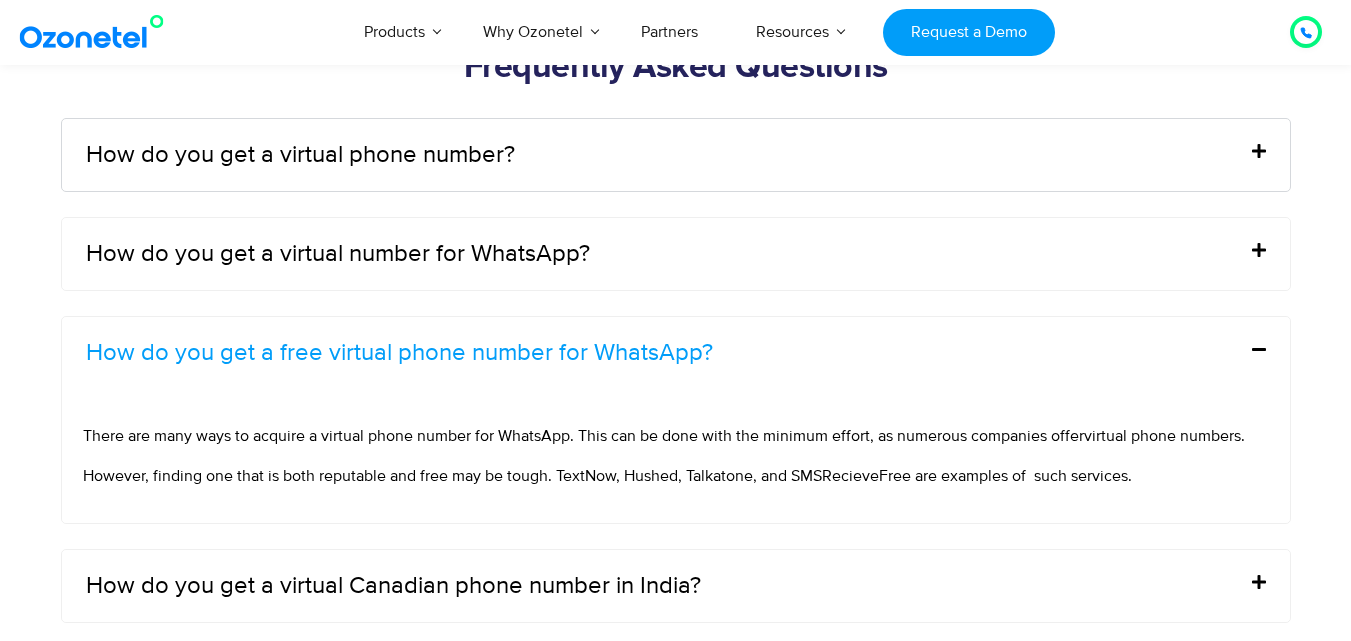 click on "How do you get a free virtual phone number for WhatsApp?" at bounding box center (676, 353) 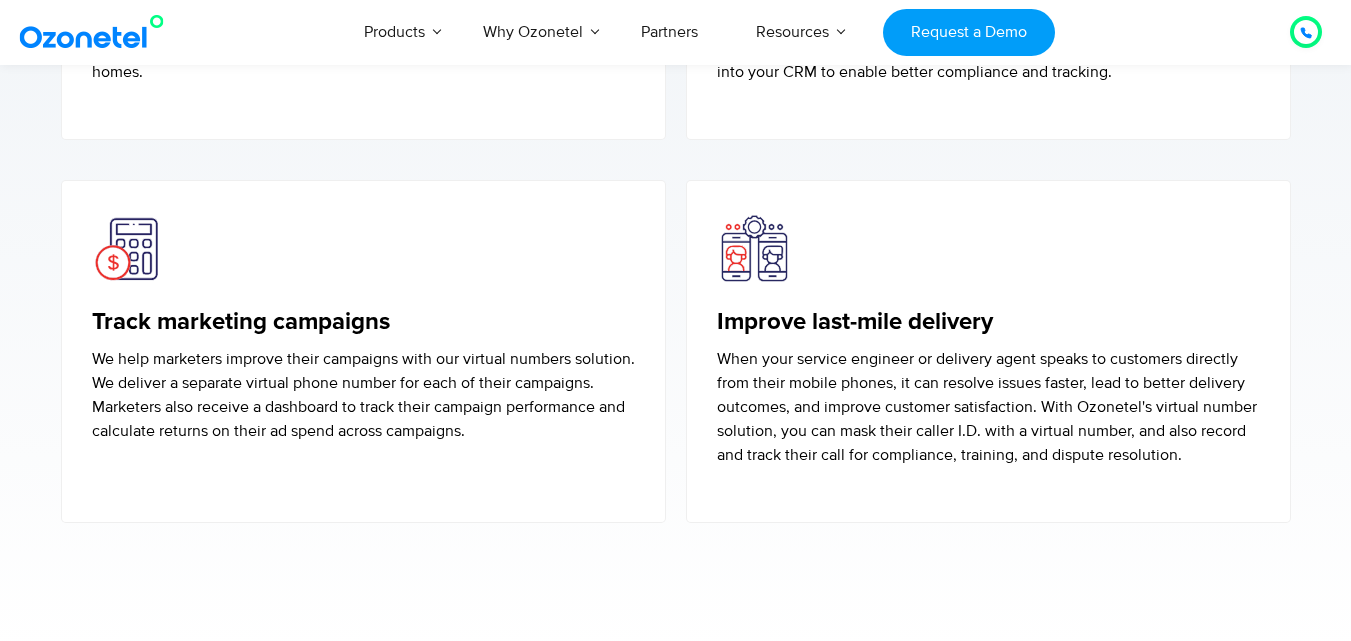 scroll, scrollTop: 5636, scrollLeft: 0, axis: vertical 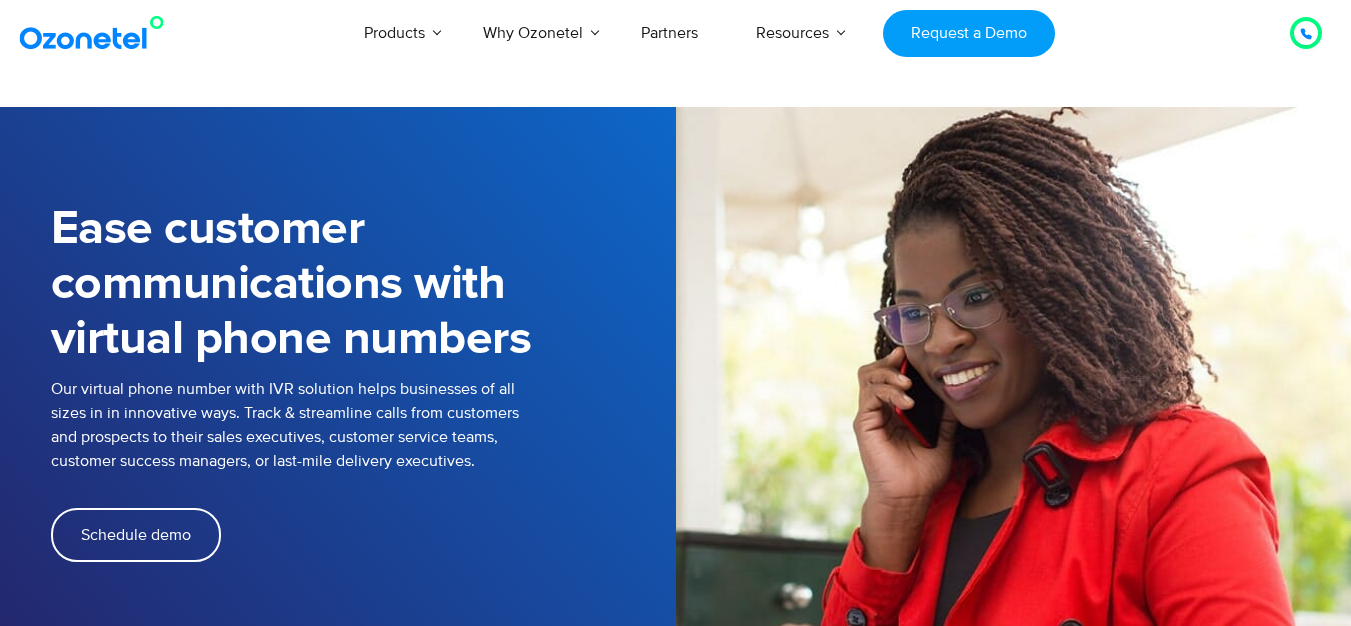 click 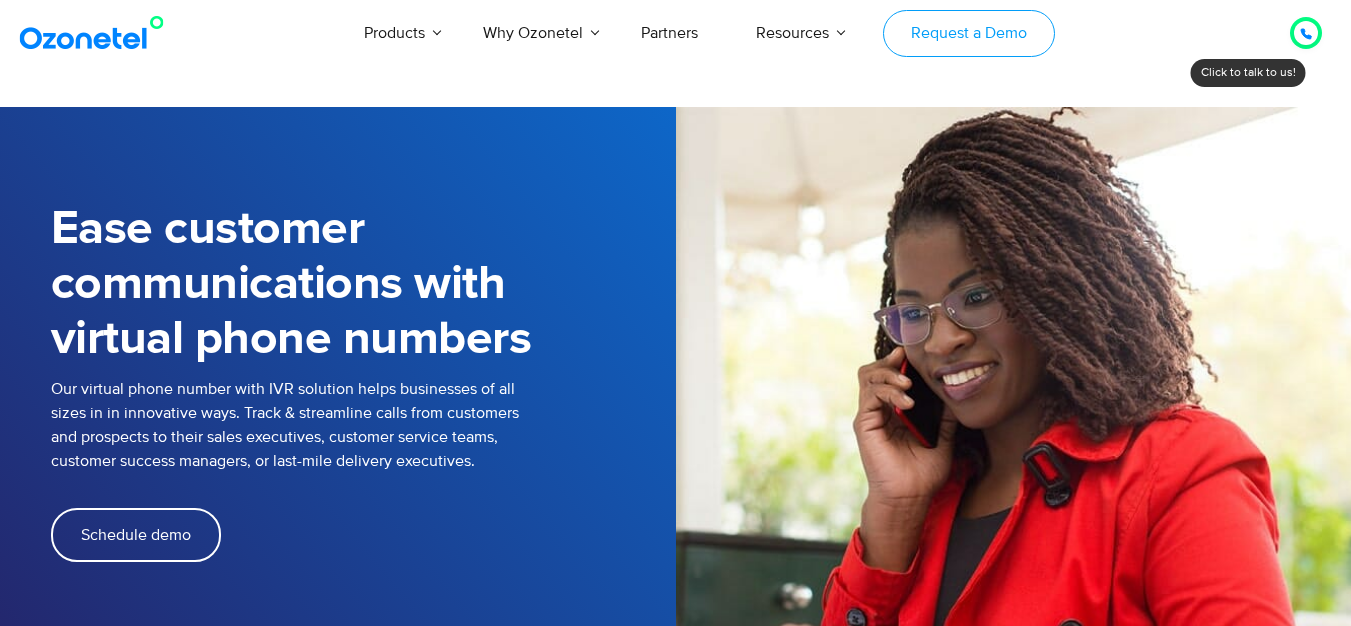click on "Request a Demo" at bounding box center (968, 33) 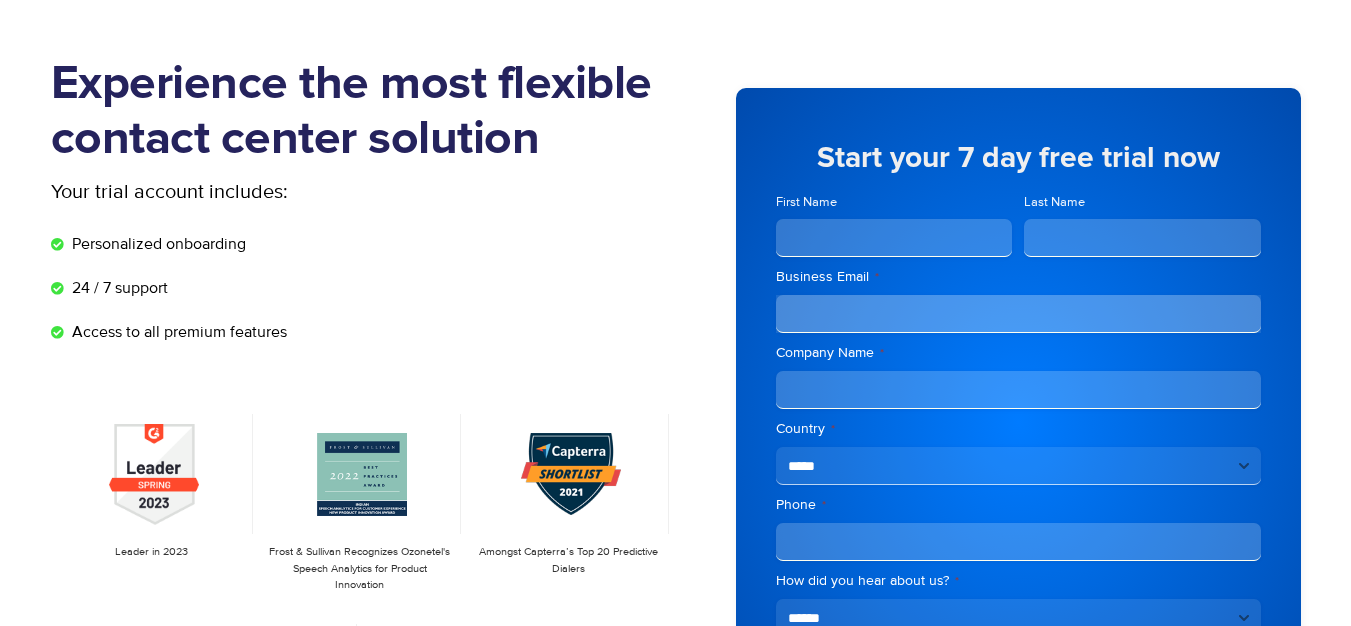 scroll, scrollTop: 100, scrollLeft: 0, axis: vertical 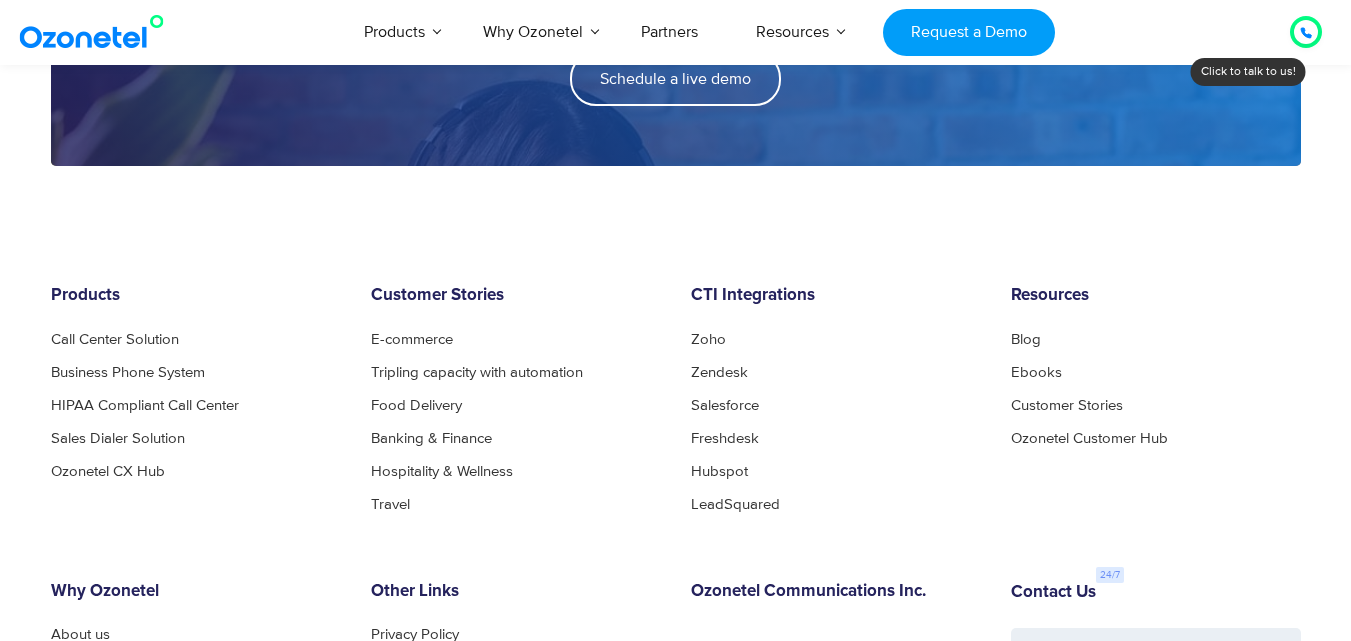 drag, startPoint x: 1354, startPoint y: 154, endPoint x: 1365, endPoint y: 562, distance: 408.14825 